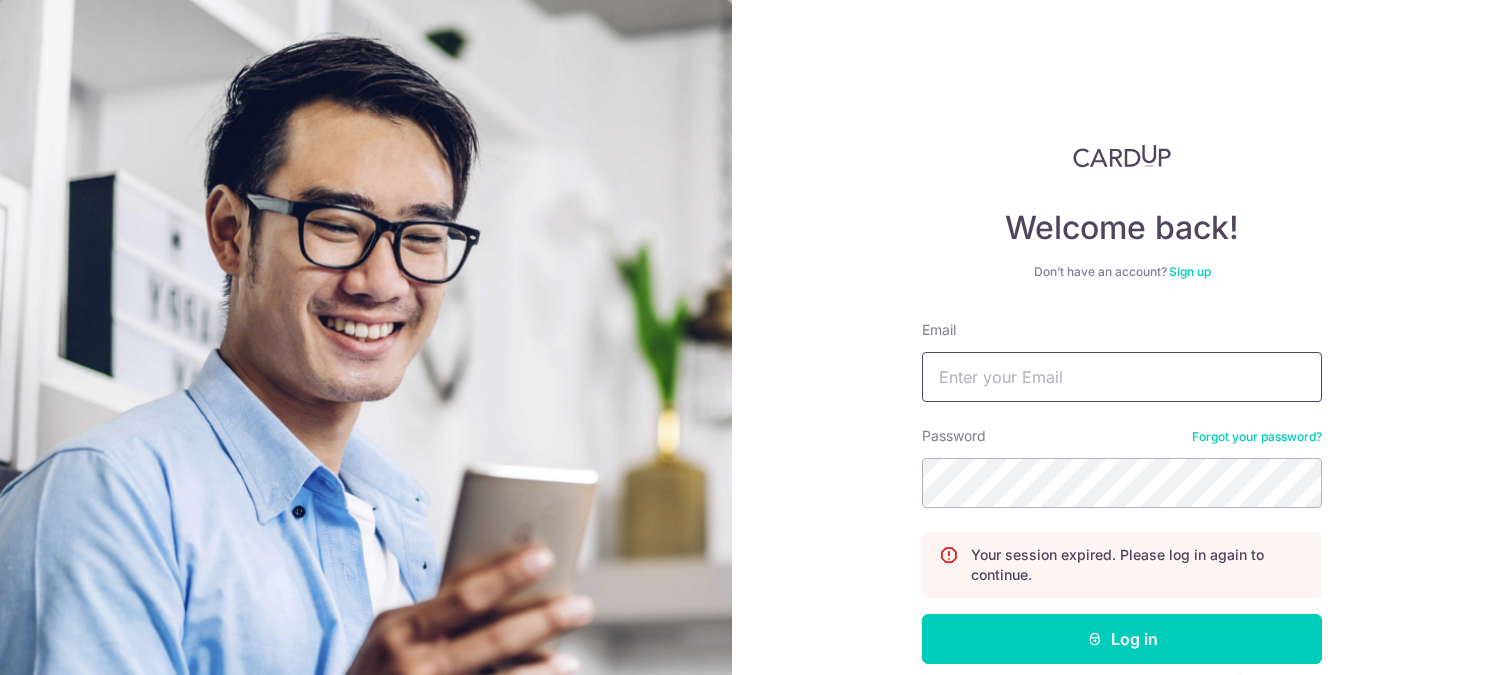 scroll, scrollTop: 0, scrollLeft: 0, axis: both 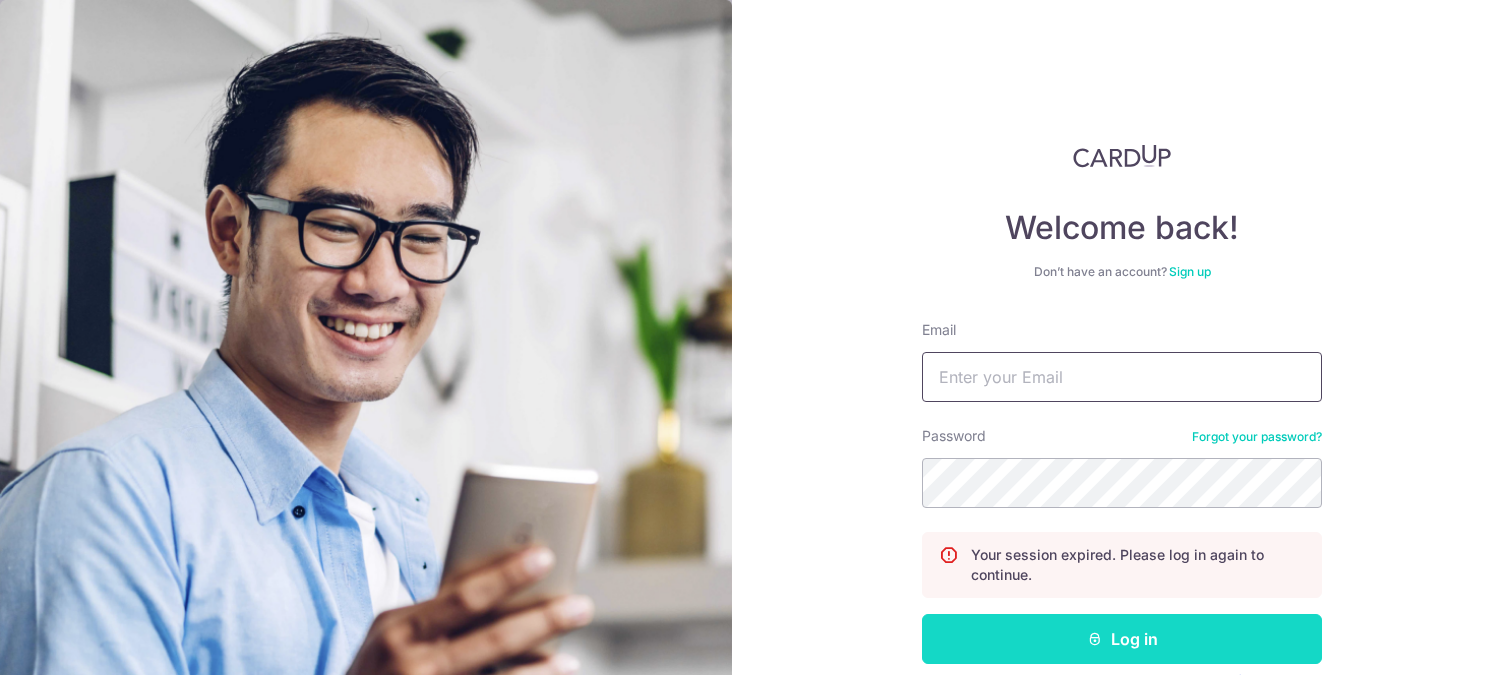 type on "trevorwong@allwouldenvy.com" 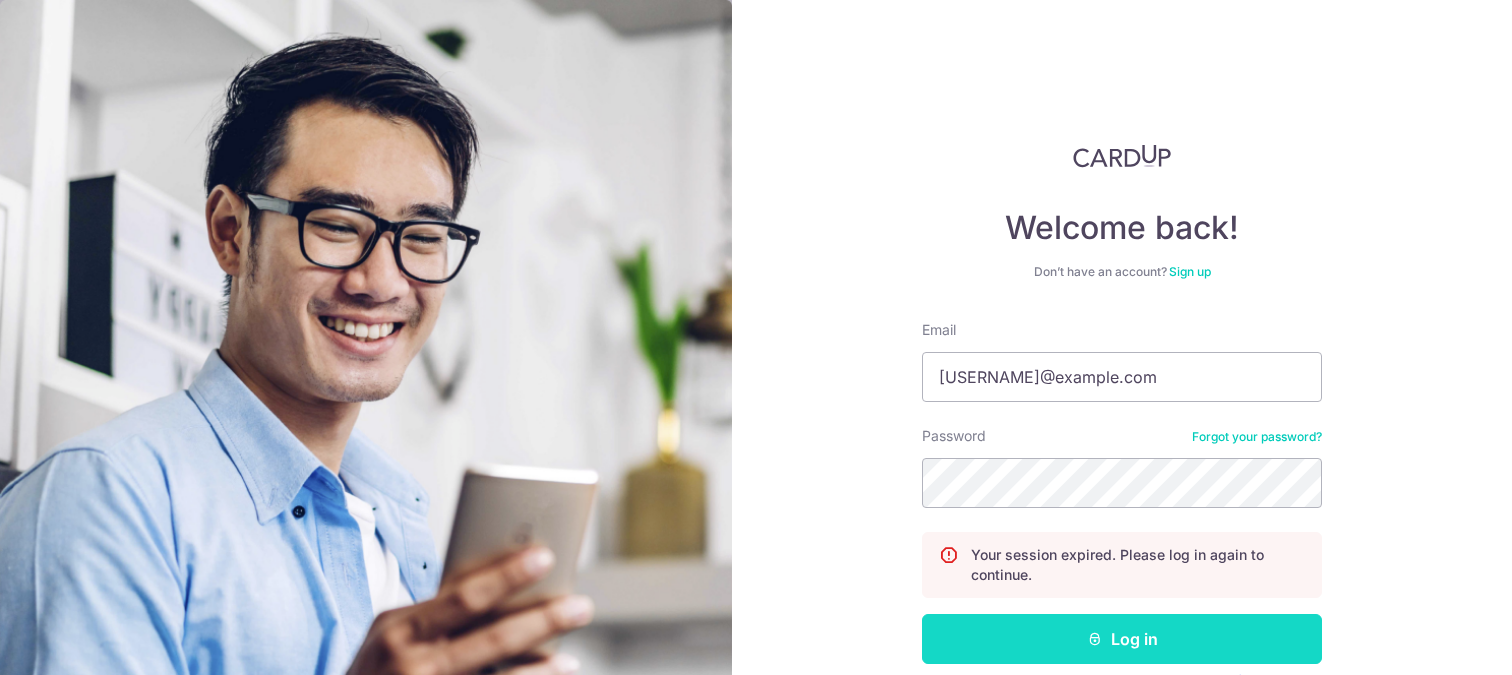 click on "Log in" at bounding box center [1122, 639] 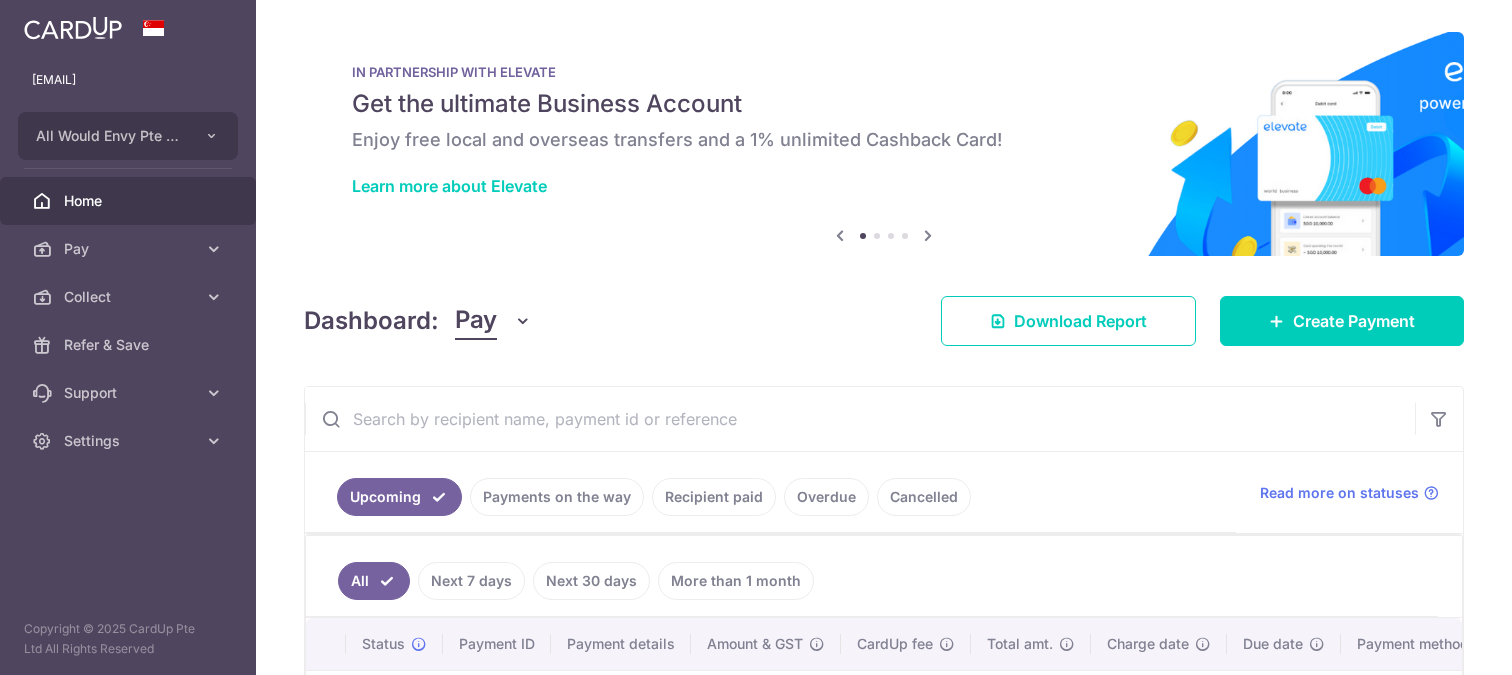 scroll, scrollTop: 0, scrollLeft: 0, axis: both 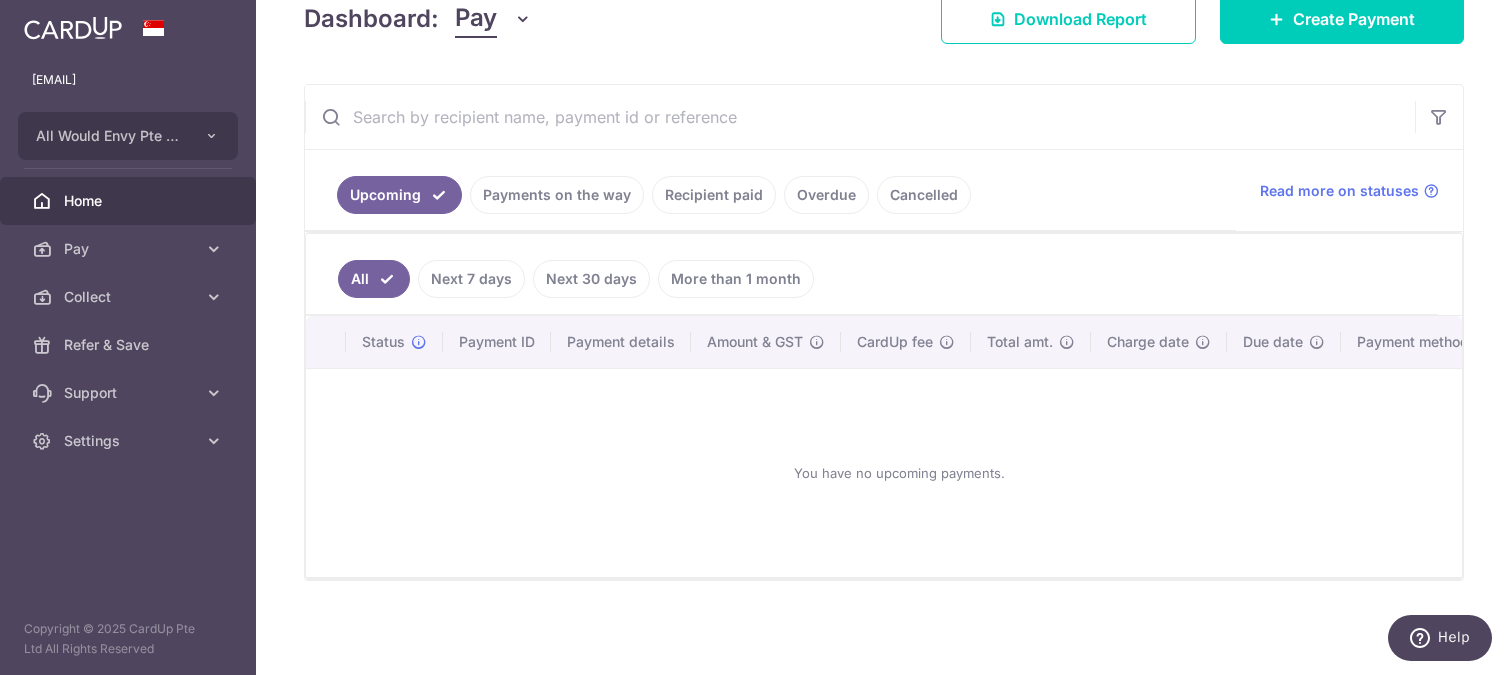 click on "Payments on the way" at bounding box center (557, 195) 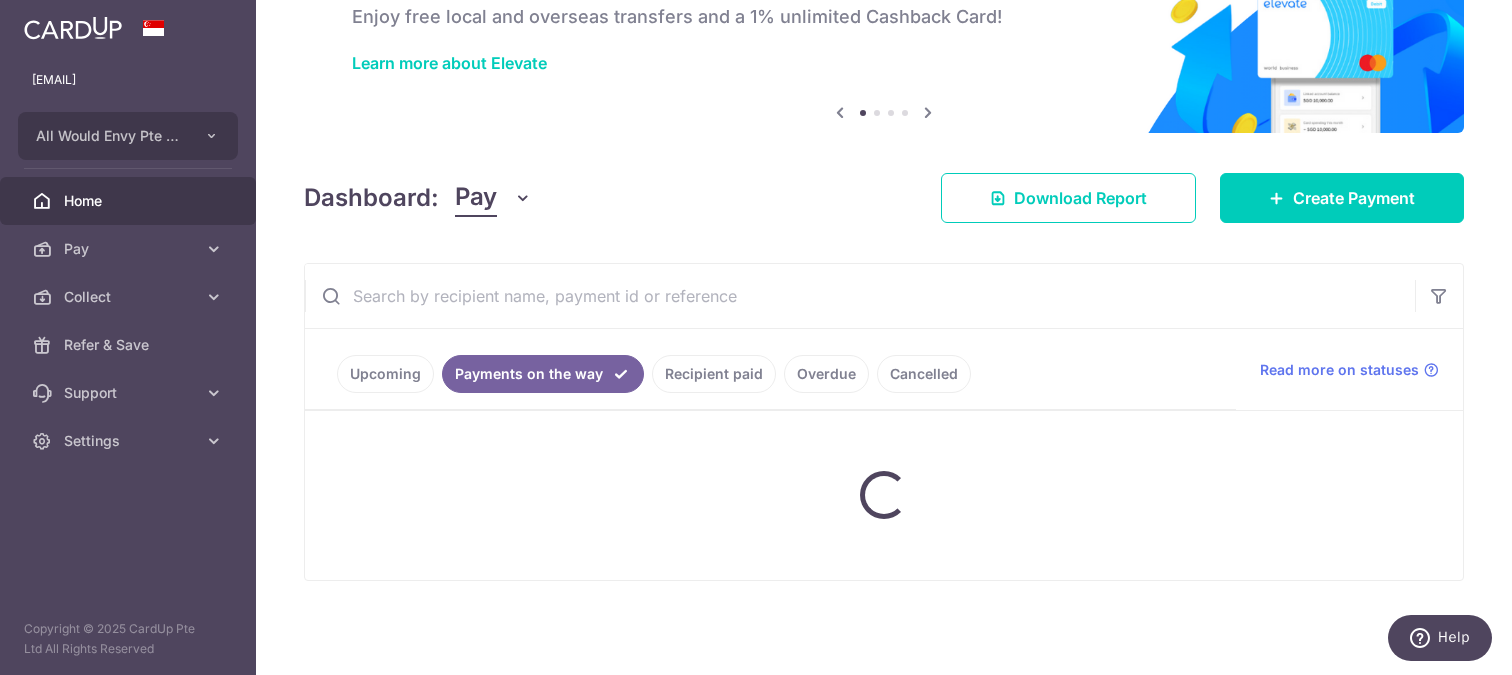 scroll, scrollTop: 81, scrollLeft: 0, axis: vertical 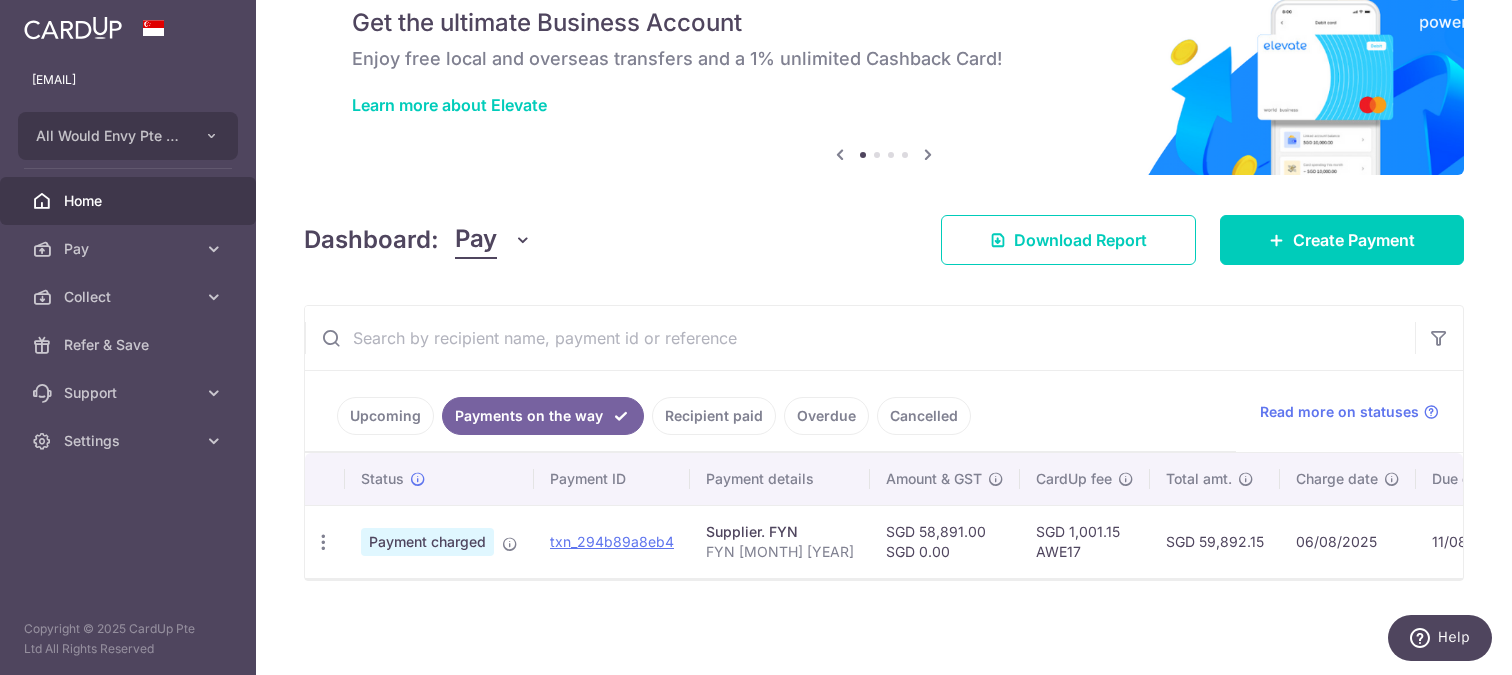 click on "Recipient paid" at bounding box center [714, 416] 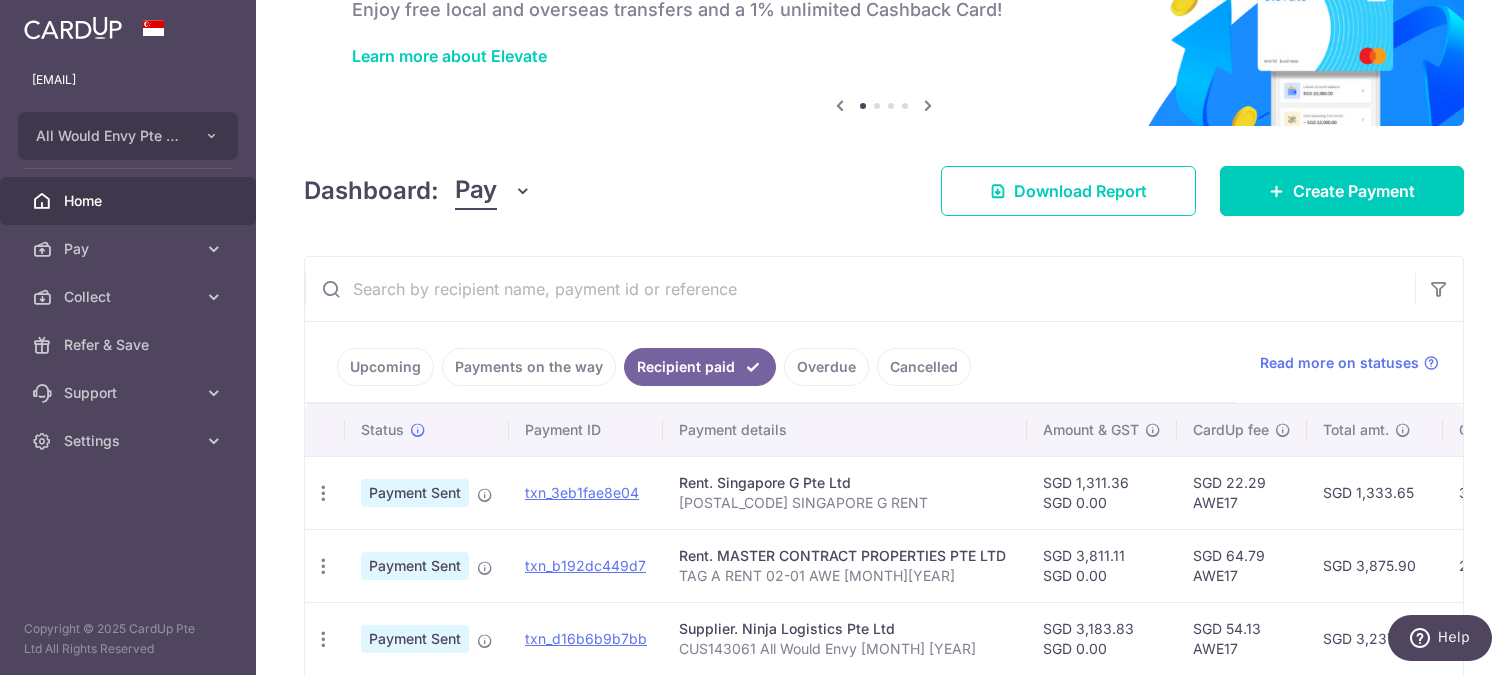 scroll, scrollTop: 87, scrollLeft: 0, axis: vertical 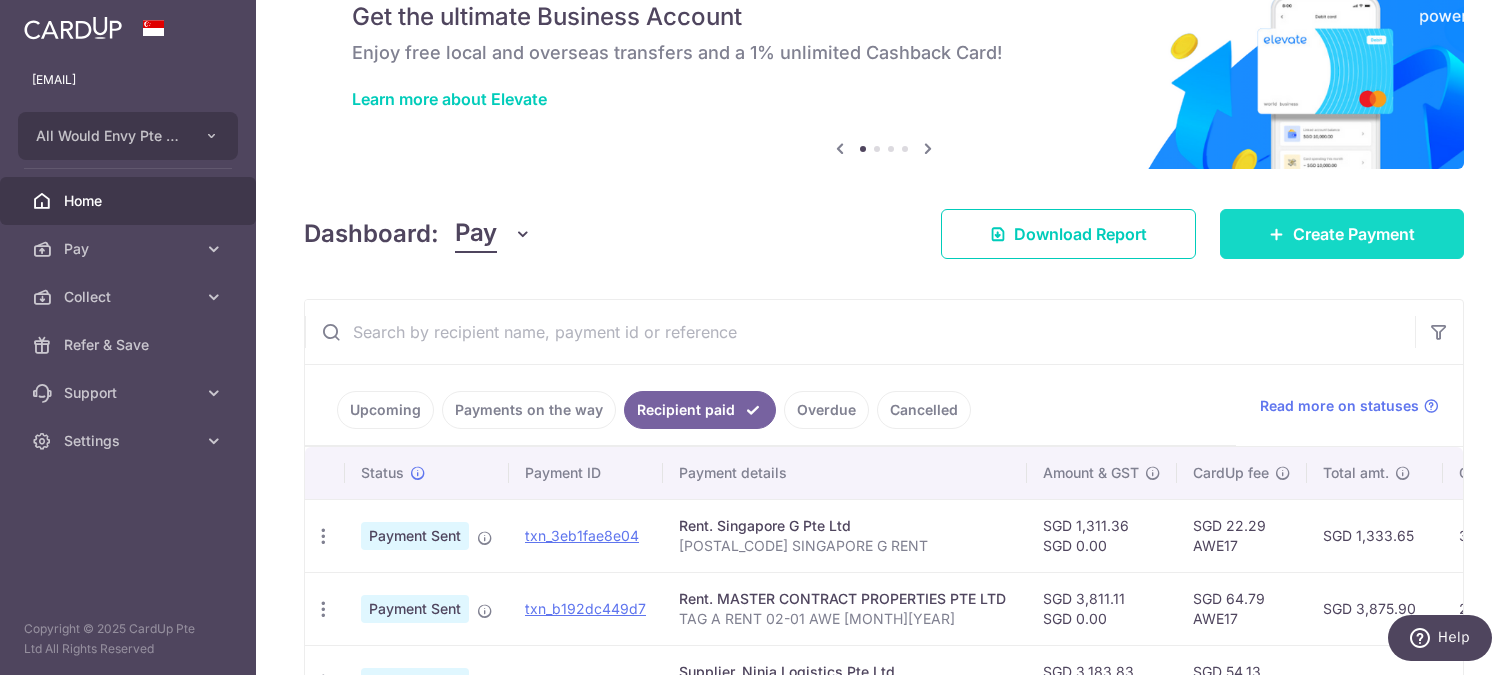 click at bounding box center (1277, 234) 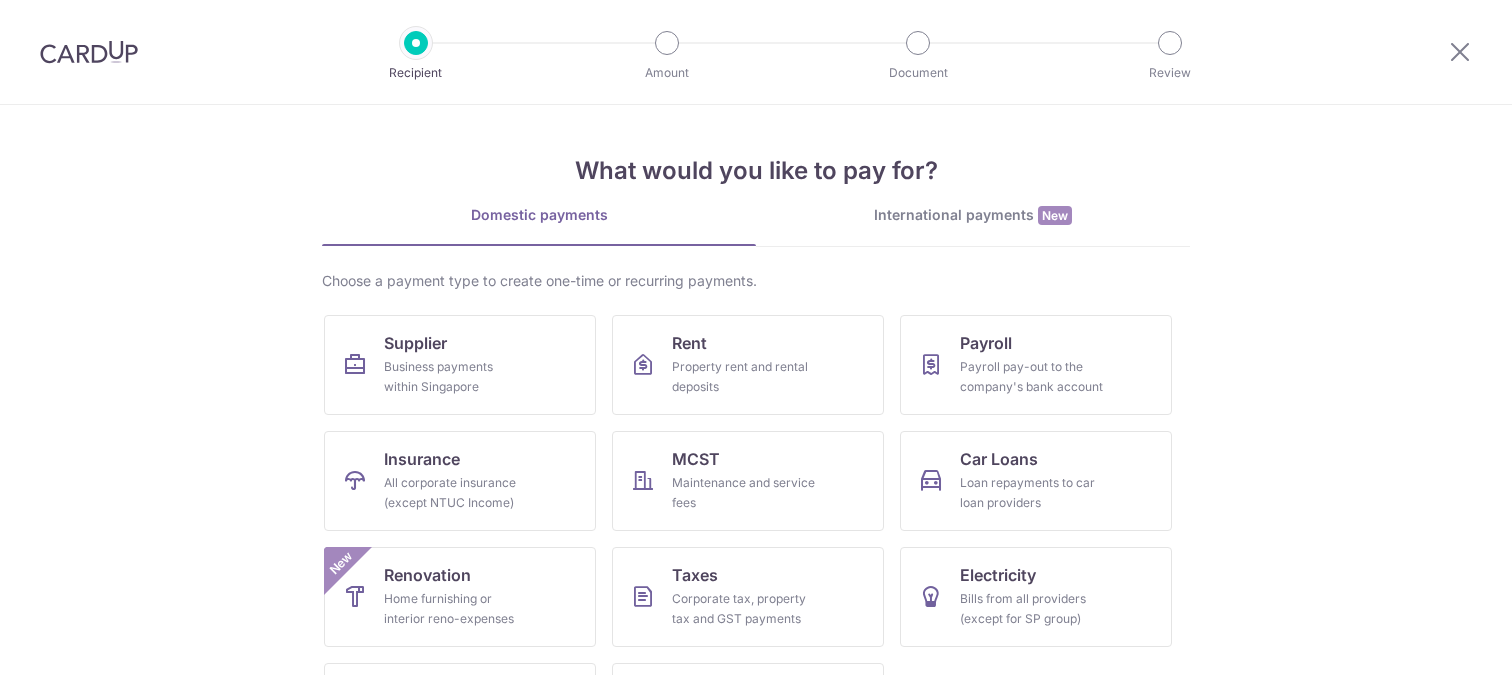 scroll, scrollTop: 0, scrollLeft: 0, axis: both 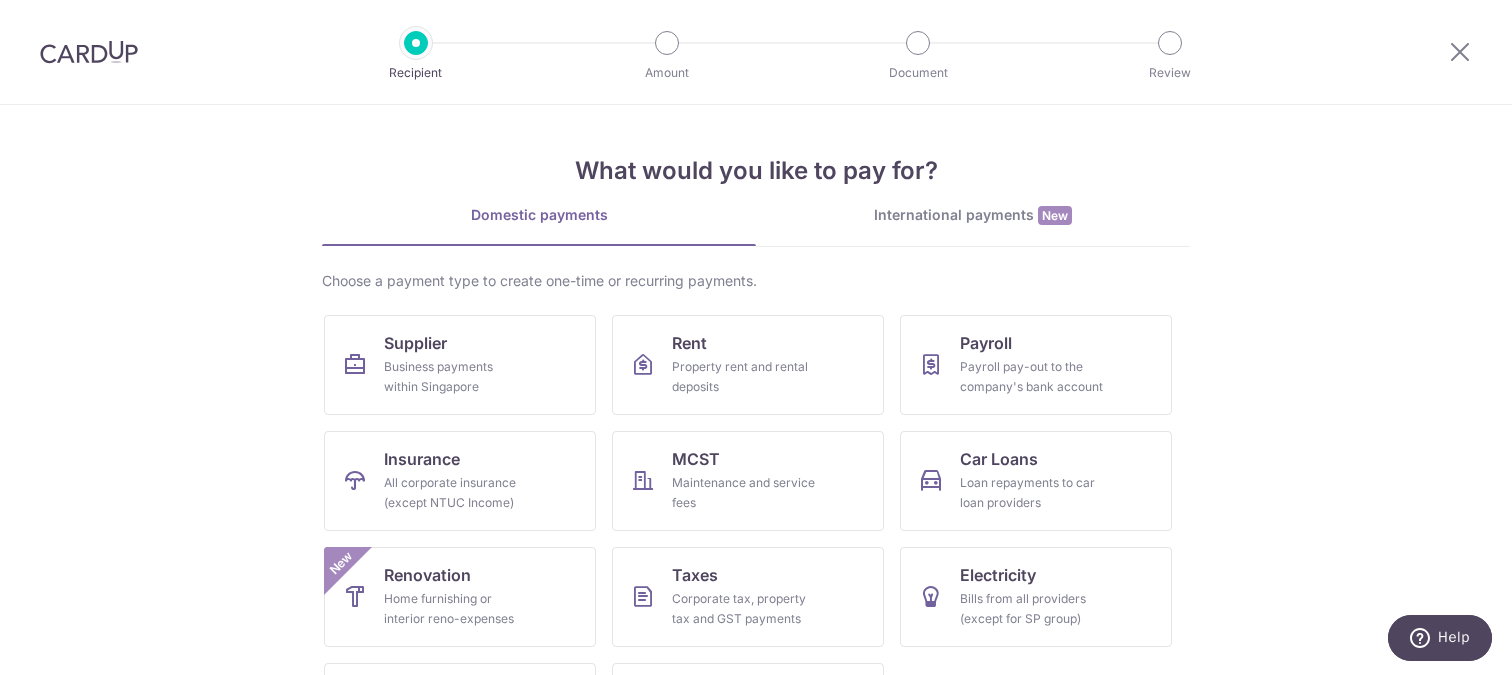 click on "International payments
New" at bounding box center [973, 215] 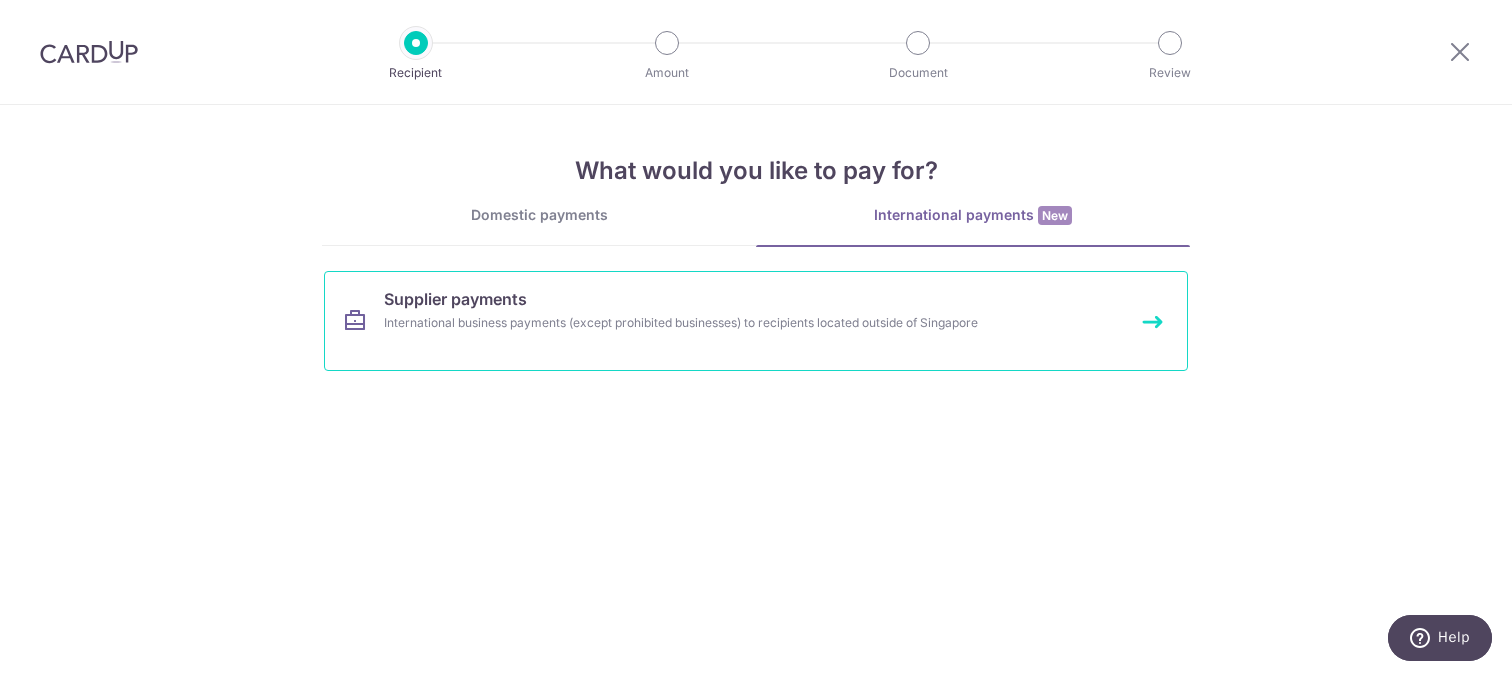 click on "International business payments (except prohibited businesses) to recipients located outside of Singapore" at bounding box center (729, 323) 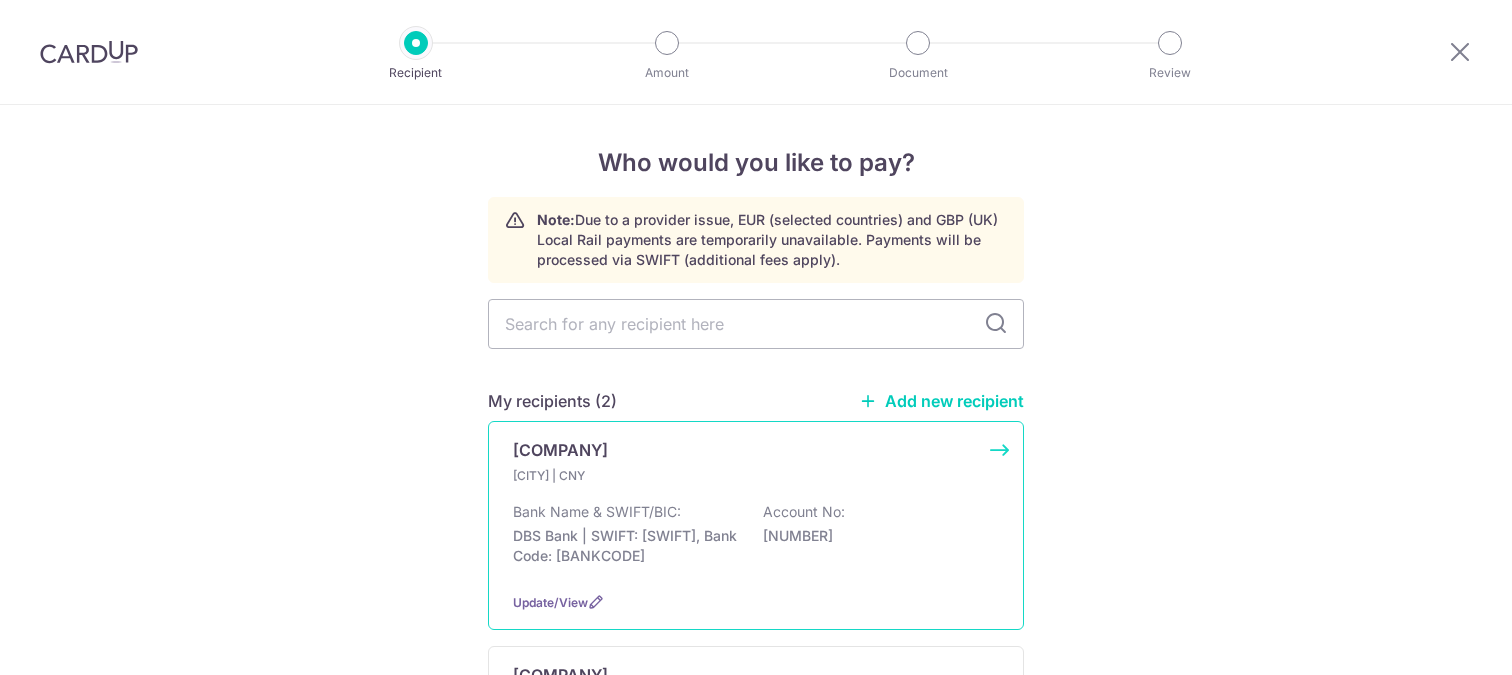 scroll, scrollTop: 0, scrollLeft: 0, axis: both 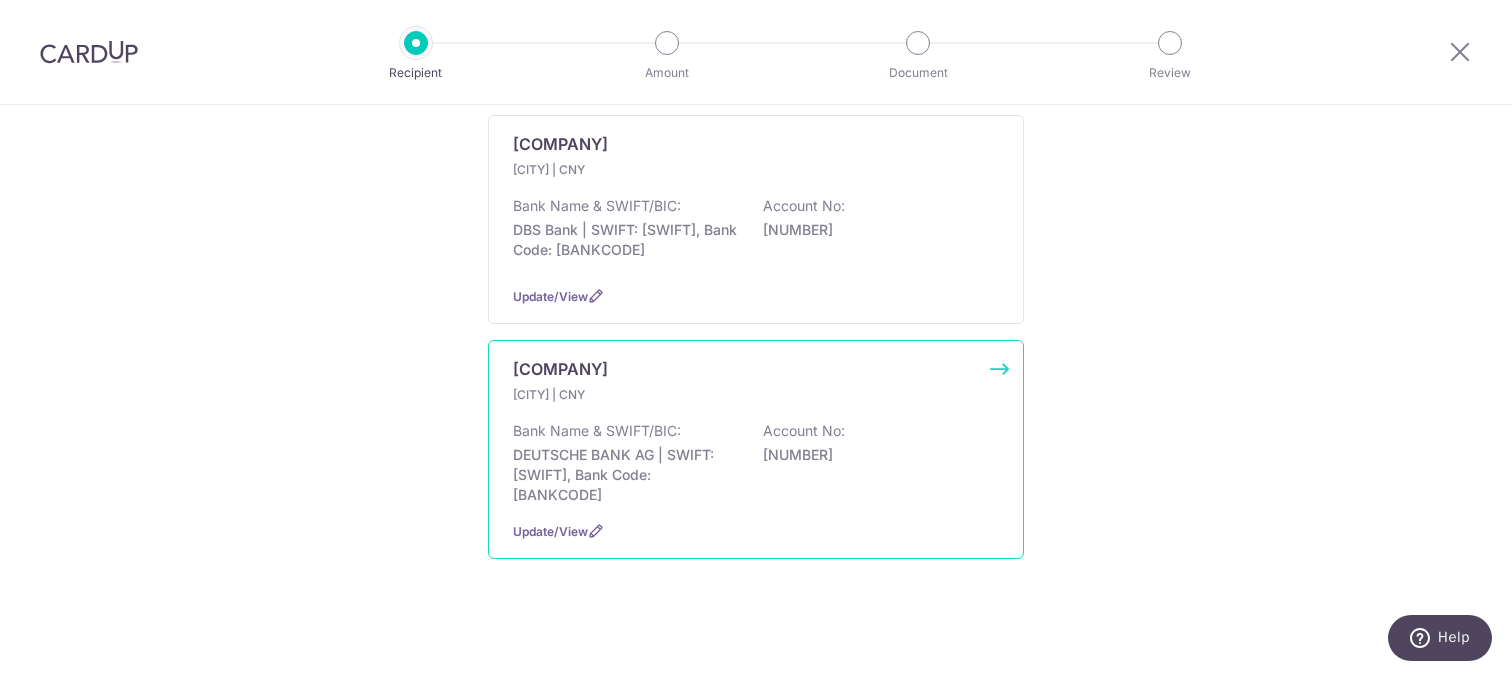 click on "DEUTSCHE BANK AG | SWIFT: DEUTHKHHXXX, Bank Code: 054" at bounding box center (625, 475) 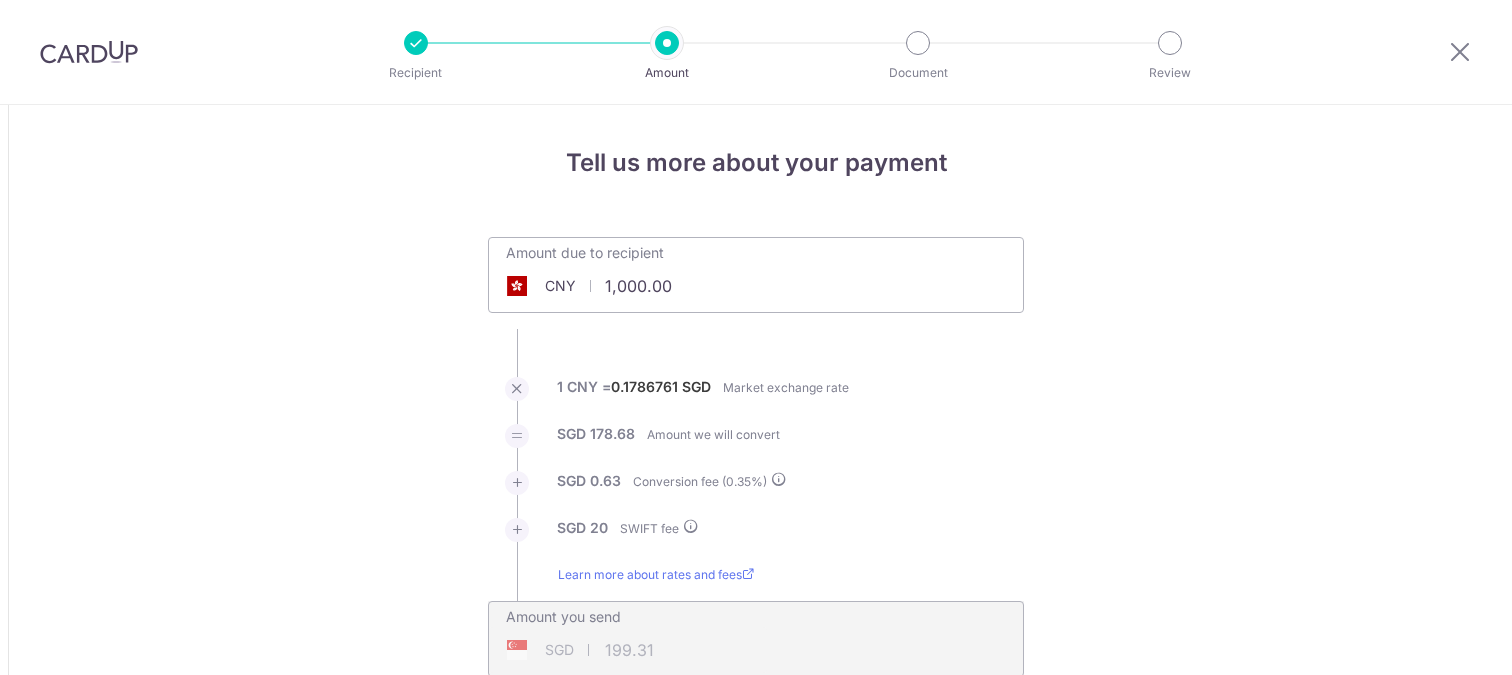 scroll, scrollTop: 0, scrollLeft: 0, axis: both 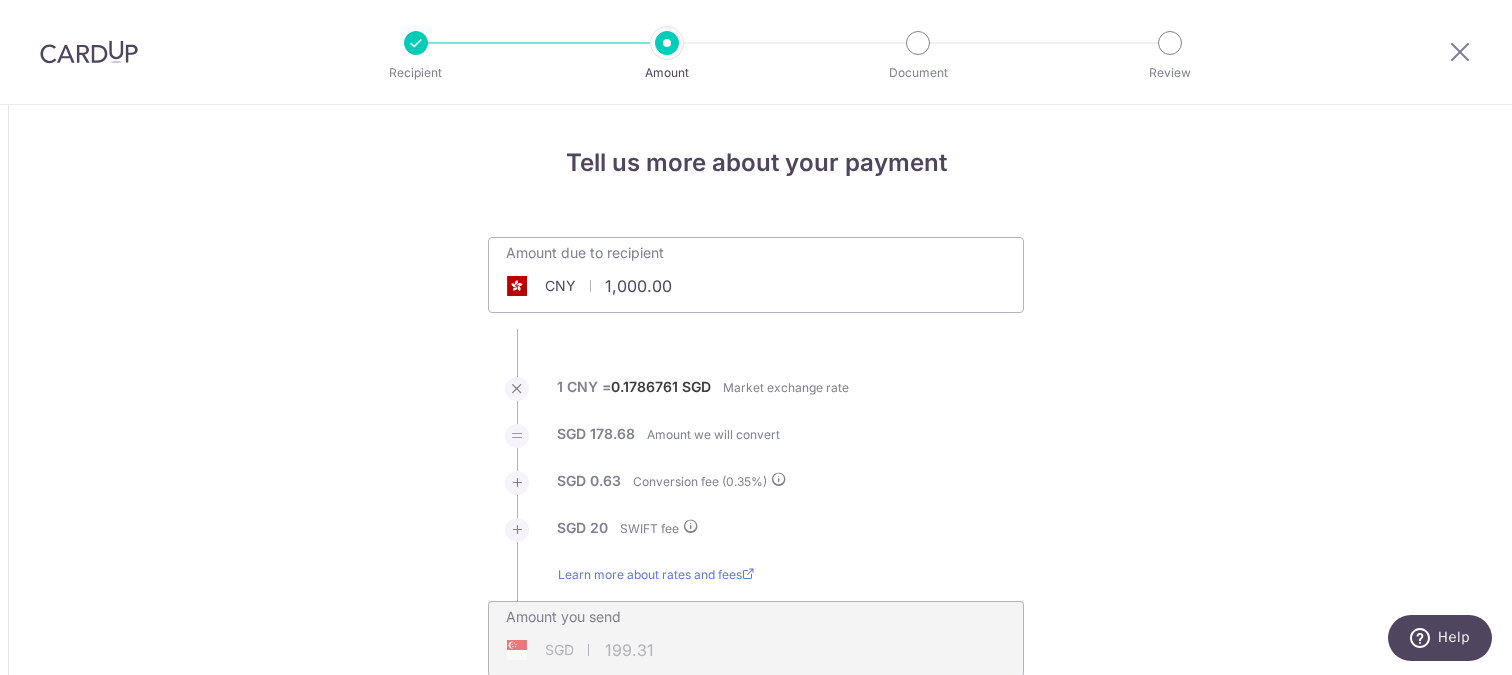 click on "1,000.00" at bounding box center (643, 286) 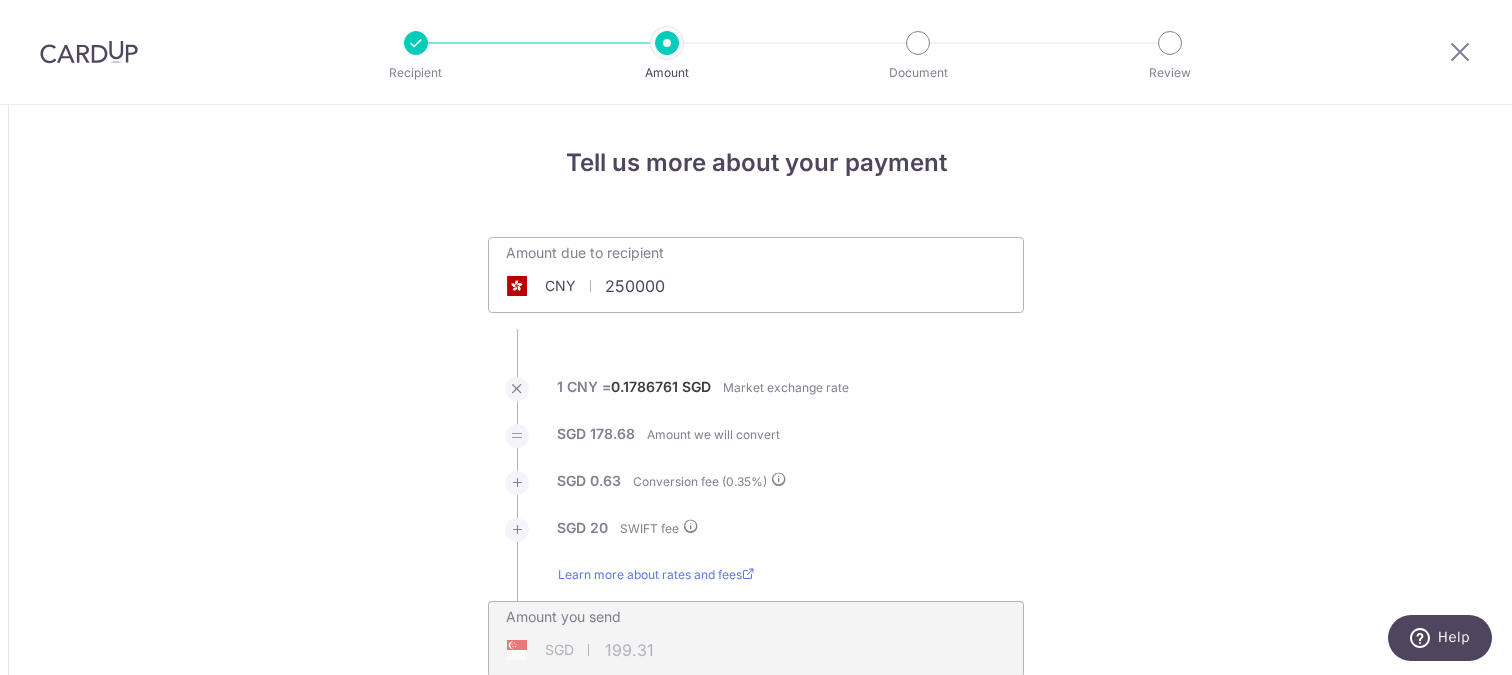 click on "Amount due to recipient
CNY
250000
1000
1 CNY =  0.1786761   SGD
Market exchange rate
SGD
178.68
Amount we will convert
SGD
0.63" at bounding box center [756, 457] 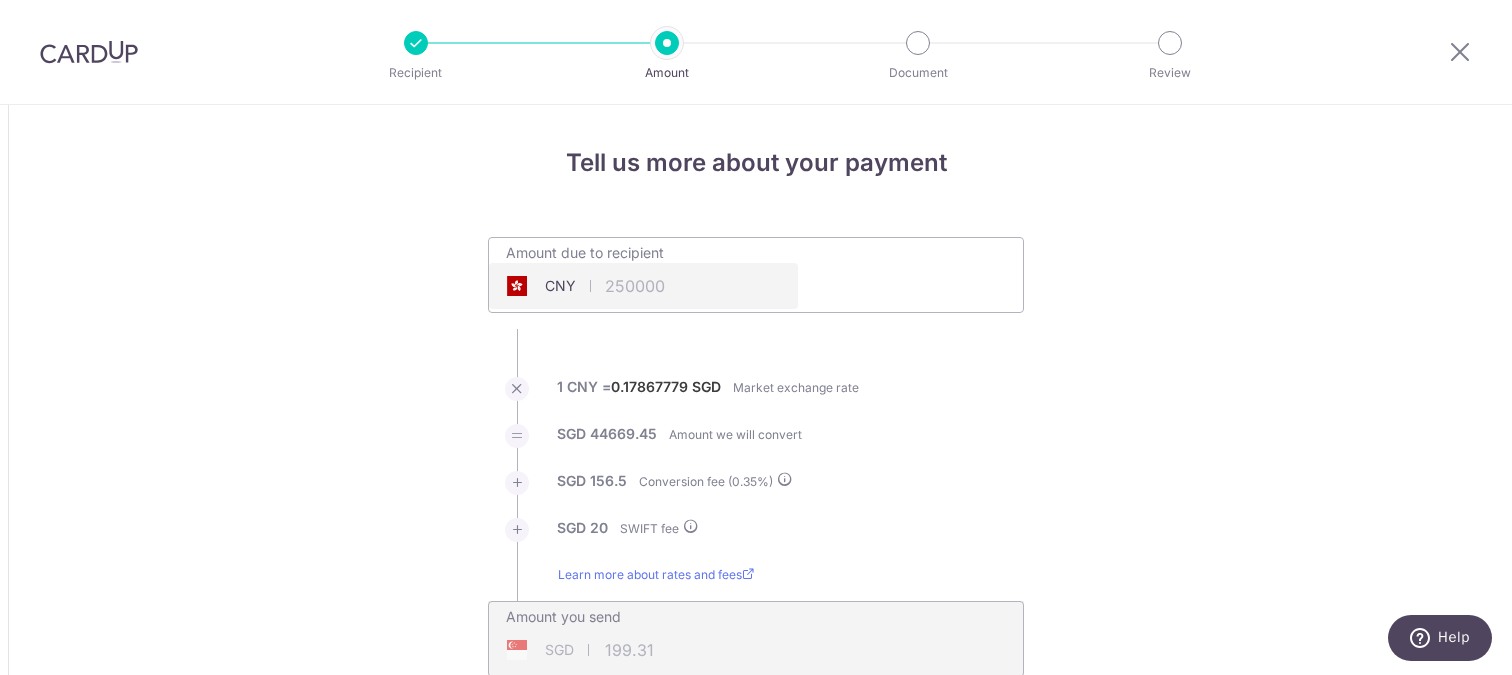 type on "250,000.00" 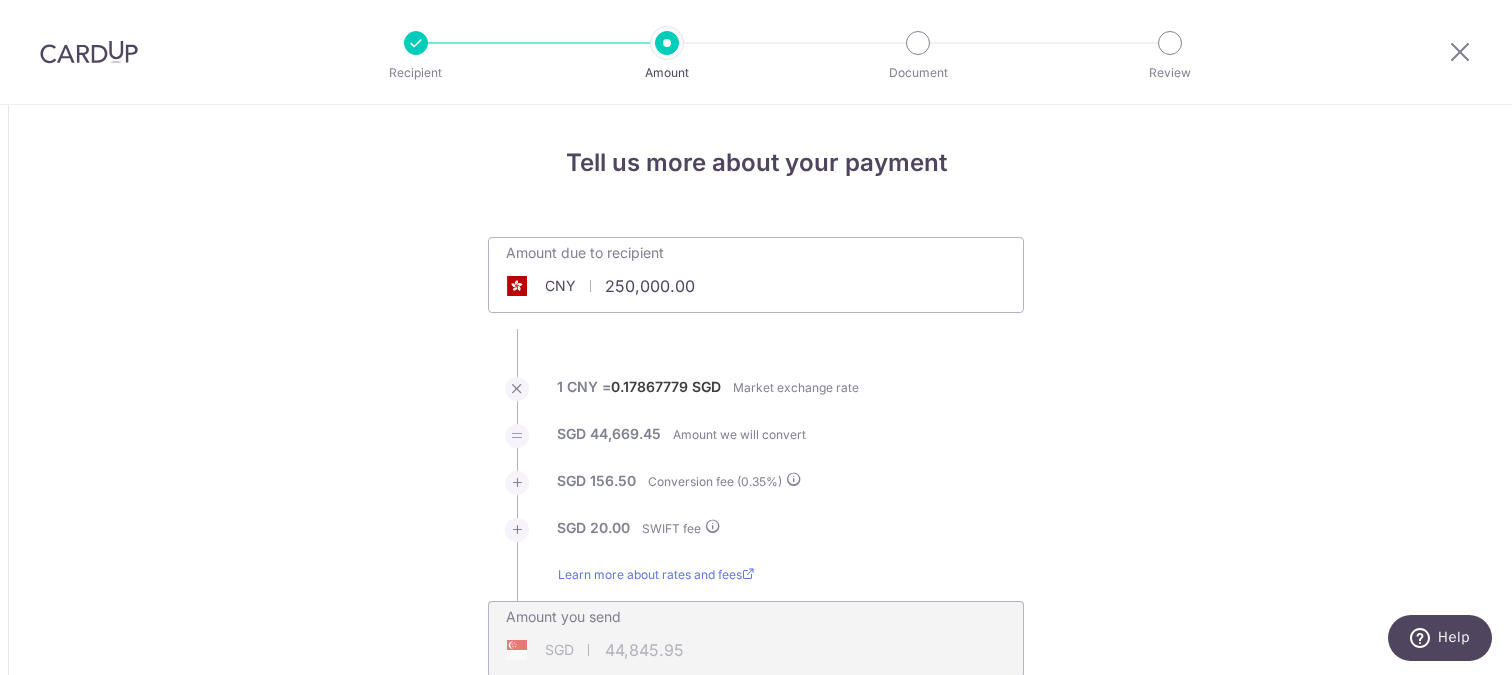 click on "SGD
[AMOUNT]
Conversion fee ( 0.35 %)" at bounding box center [756, 494] 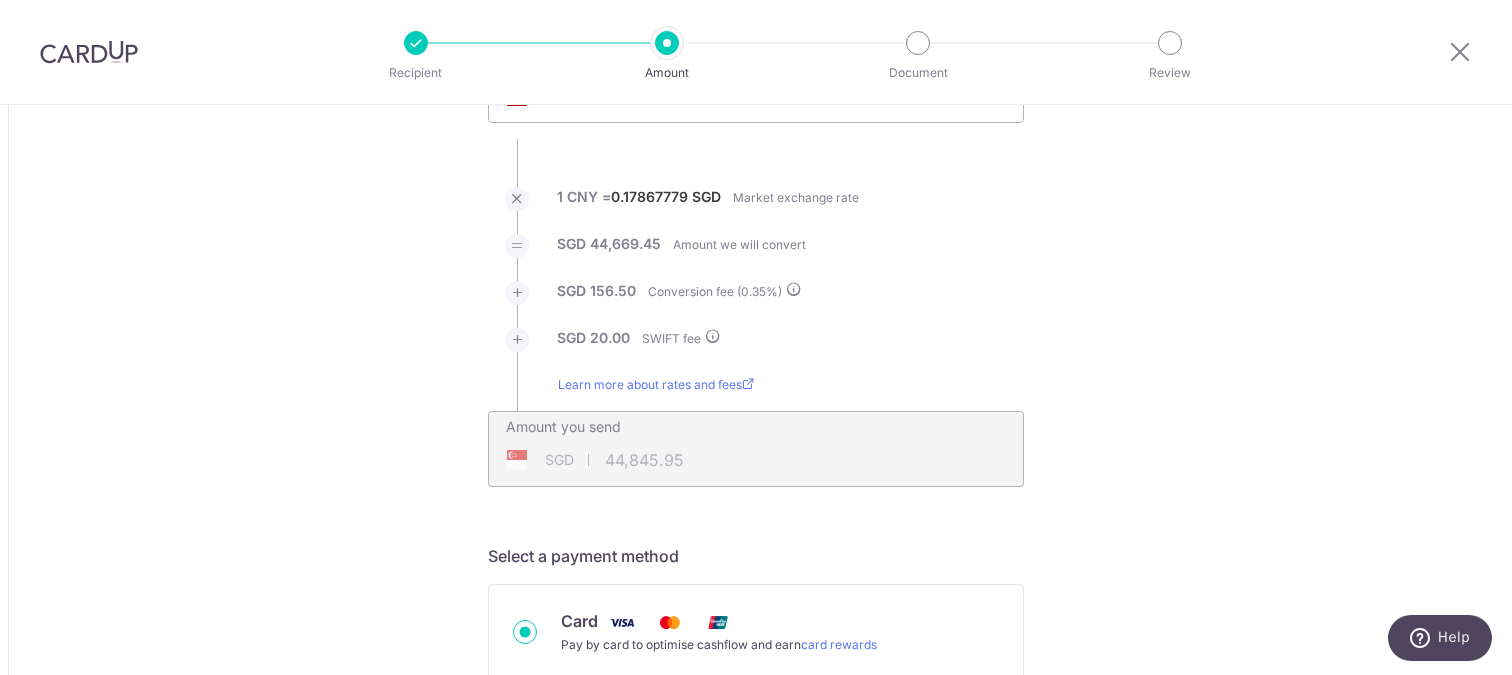 scroll, scrollTop: 202, scrollLeft: 0, axis: vertical 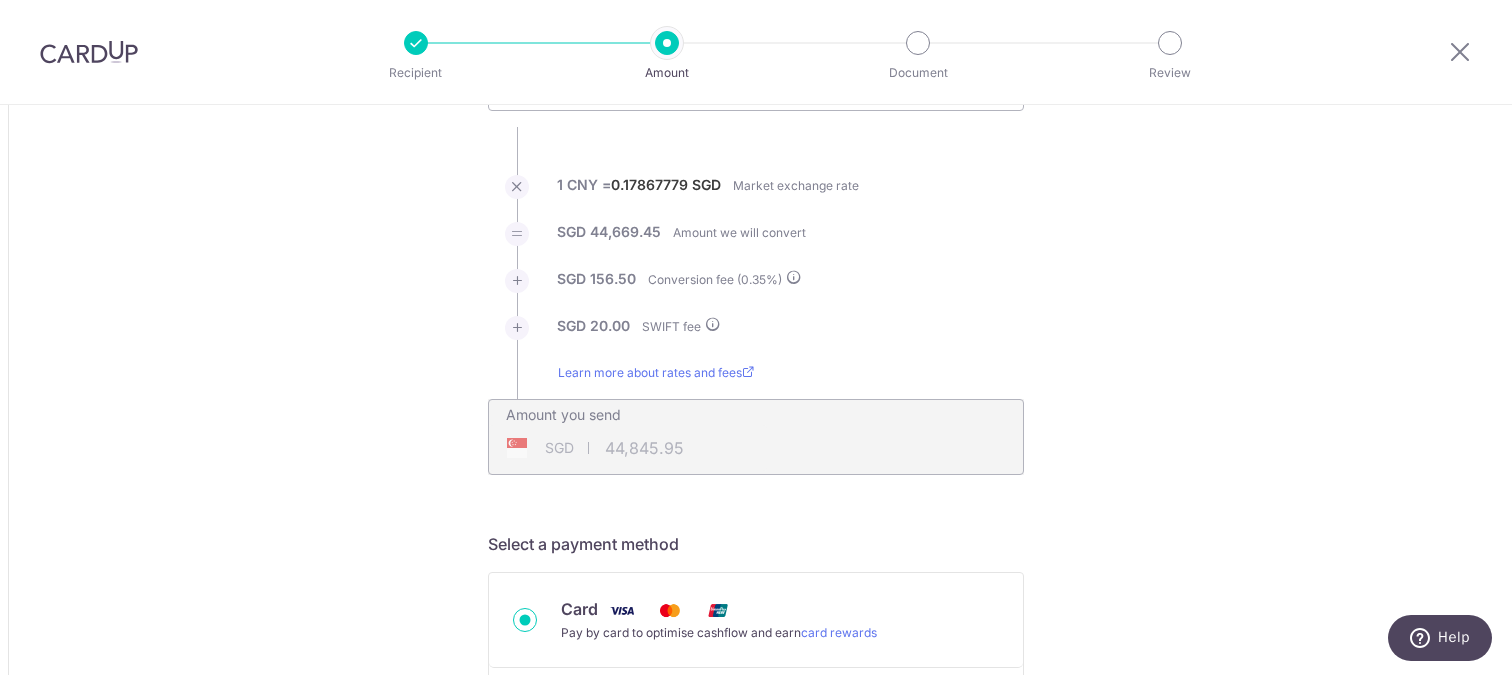 click on "Amount due to recipient
CNY
250,000.00
250000
1 CNY =  0.17867779   SGD
Market exchange rate
SGD
44,669.45
Amount we will convert" at bounding box center (756, 1293) 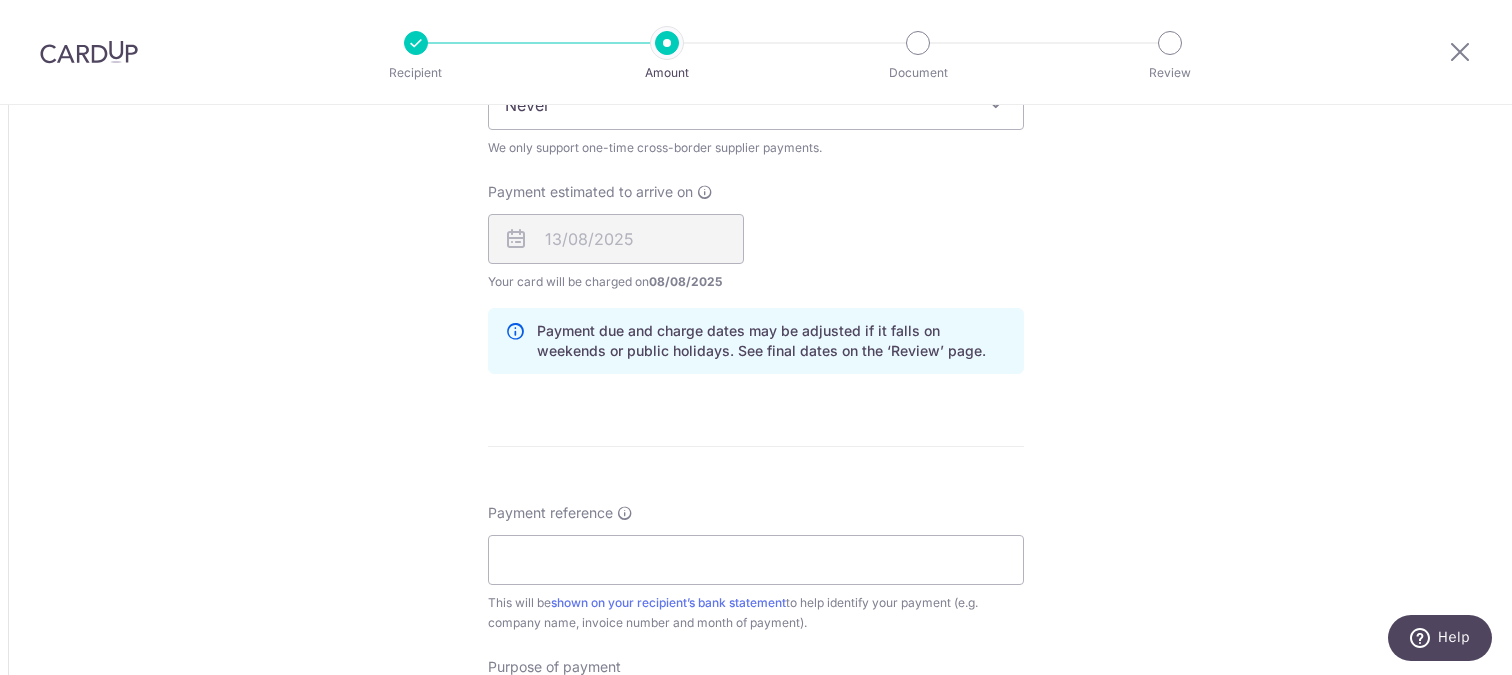 scroll, scrollTop: 1404, scrollLeft: 0, axis: vertical 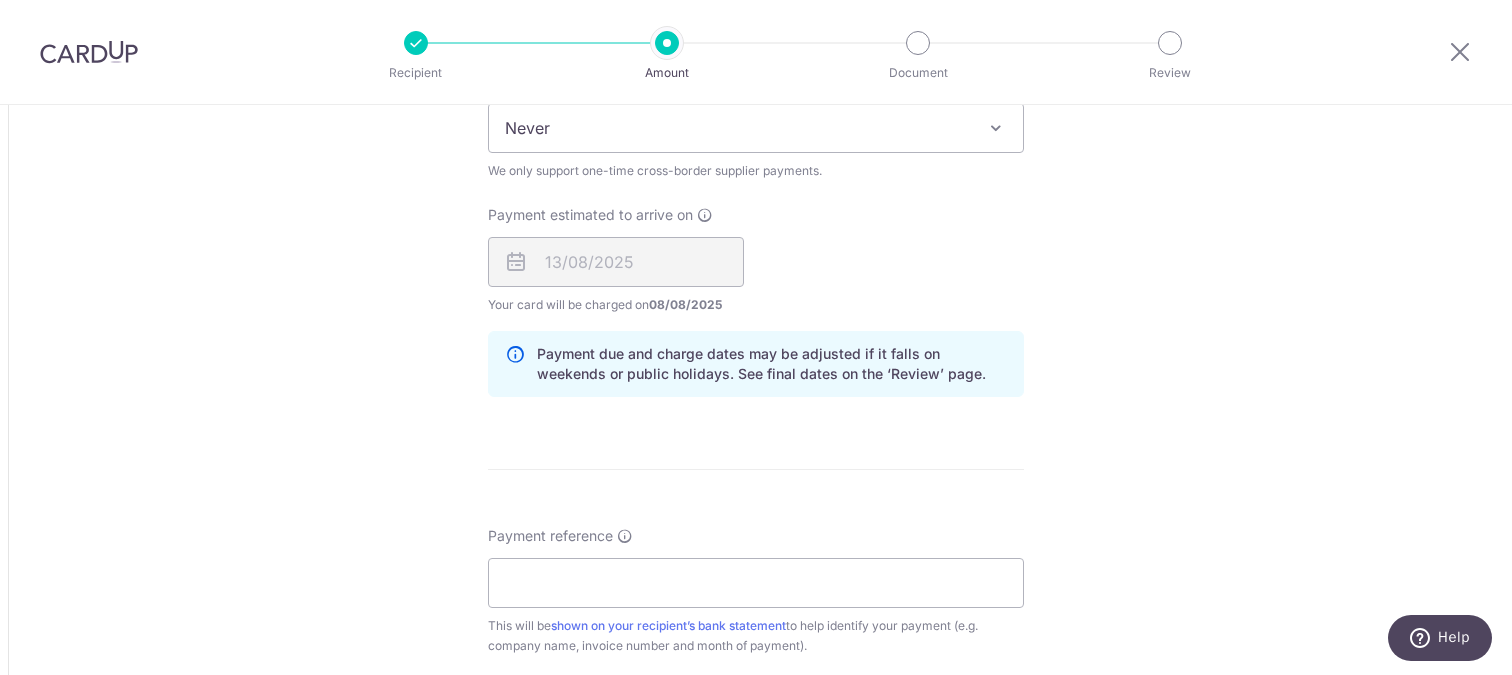 click on "Amount due to recipient
CNY
250,000.00
250000
1 CNY =  0.17867779   SGD
Market exchange rate
SGD
44,669.45
Amount we will convert" at bounding box center (756, 91) 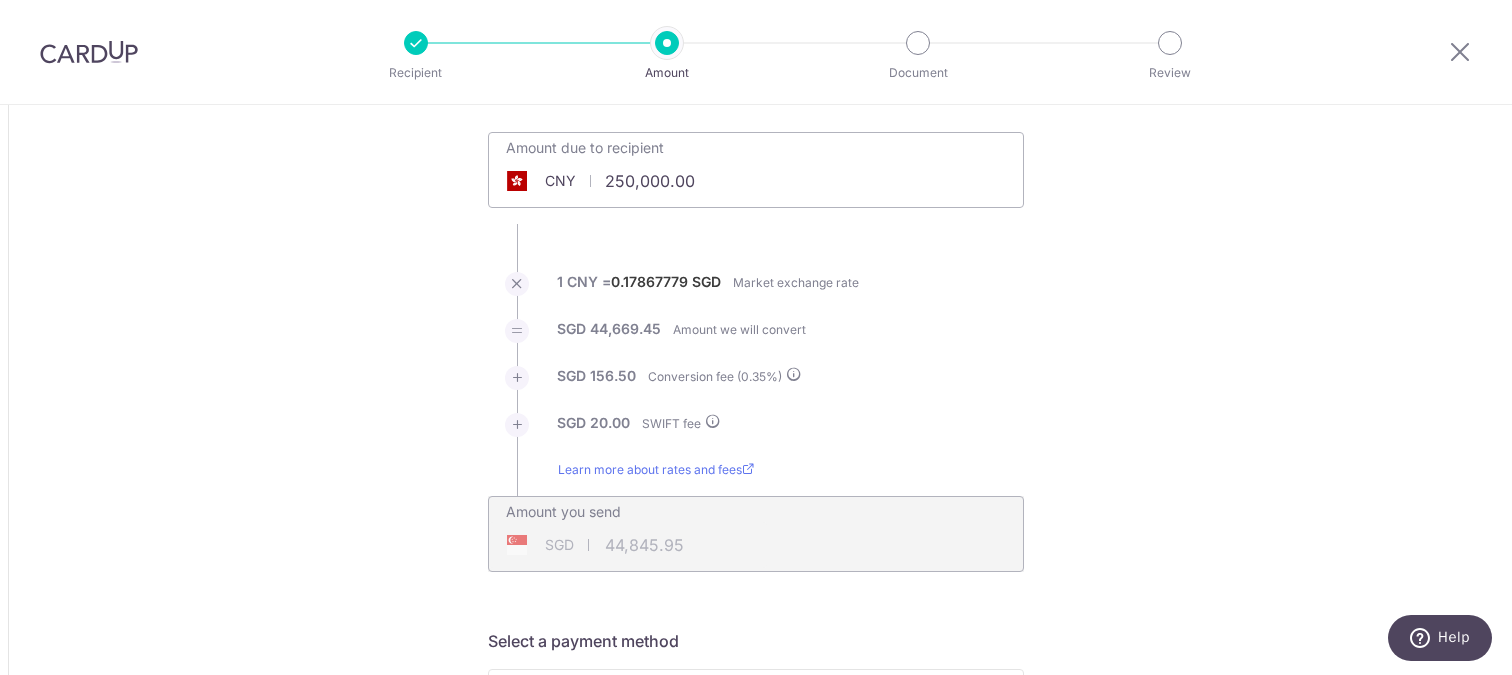 scroll, scrollTop: 0, scrollLeft: 0, axis: both 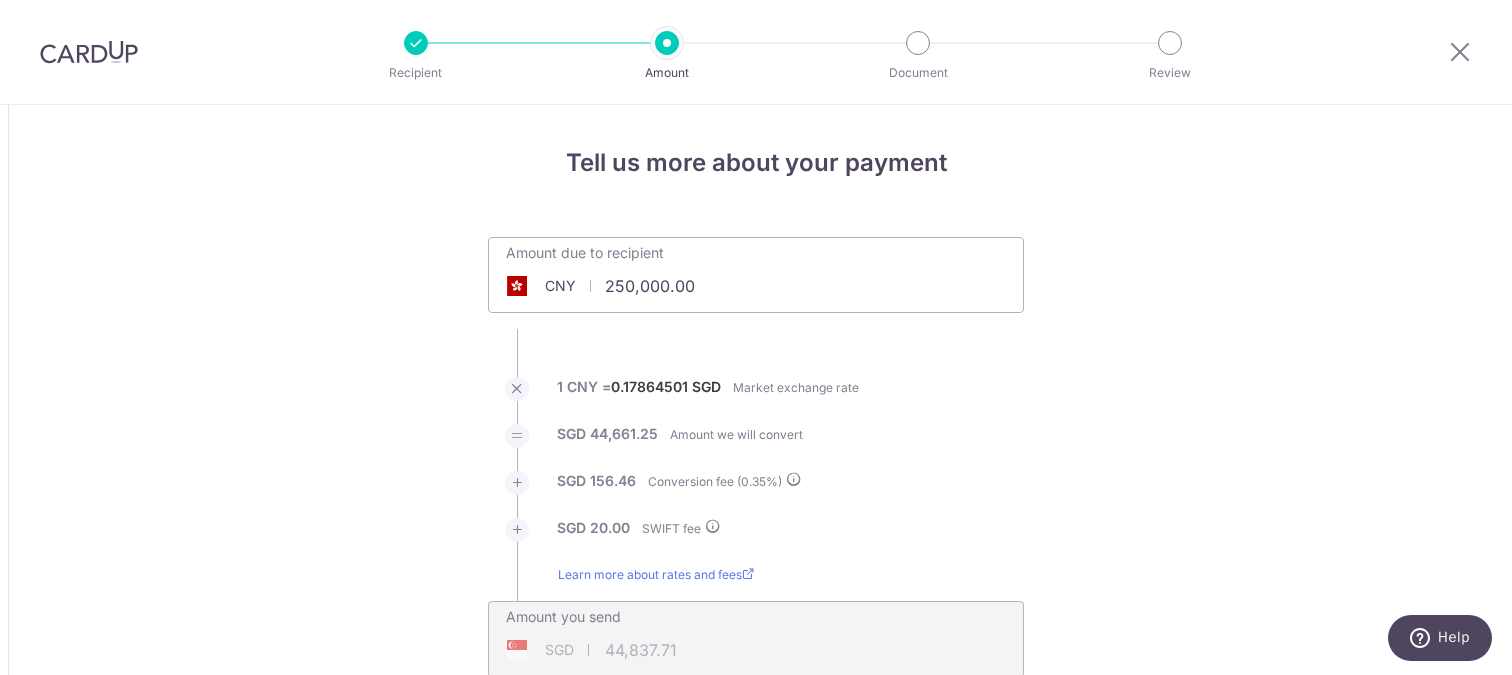 type on "44,836.96" 